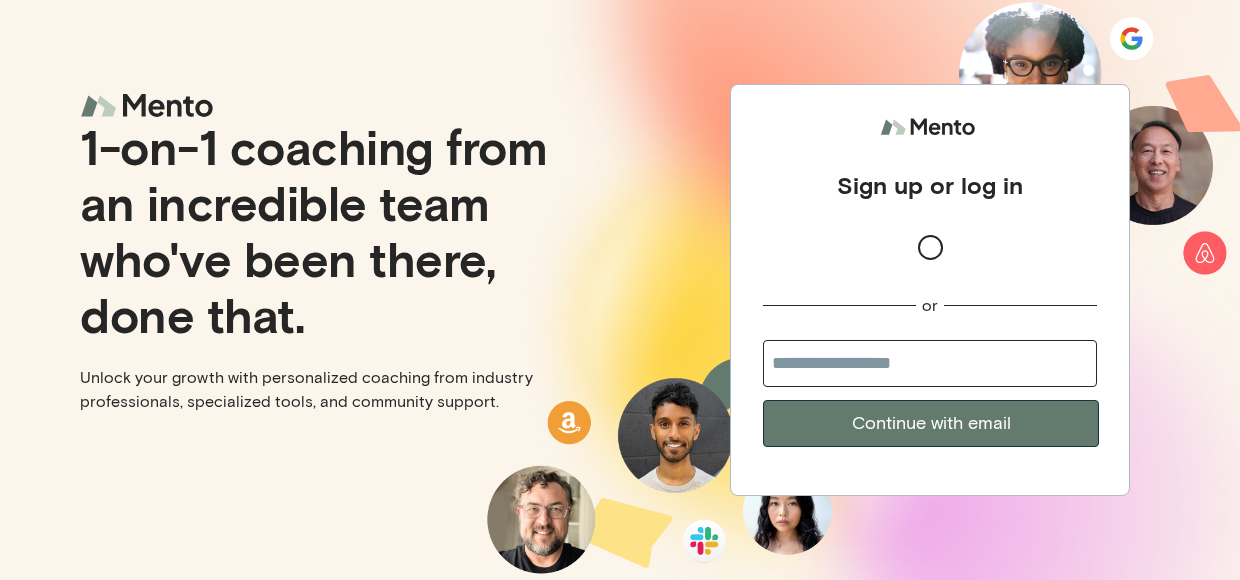 scroll, scrollTop: 0, scrollLeft: 0, axis: both 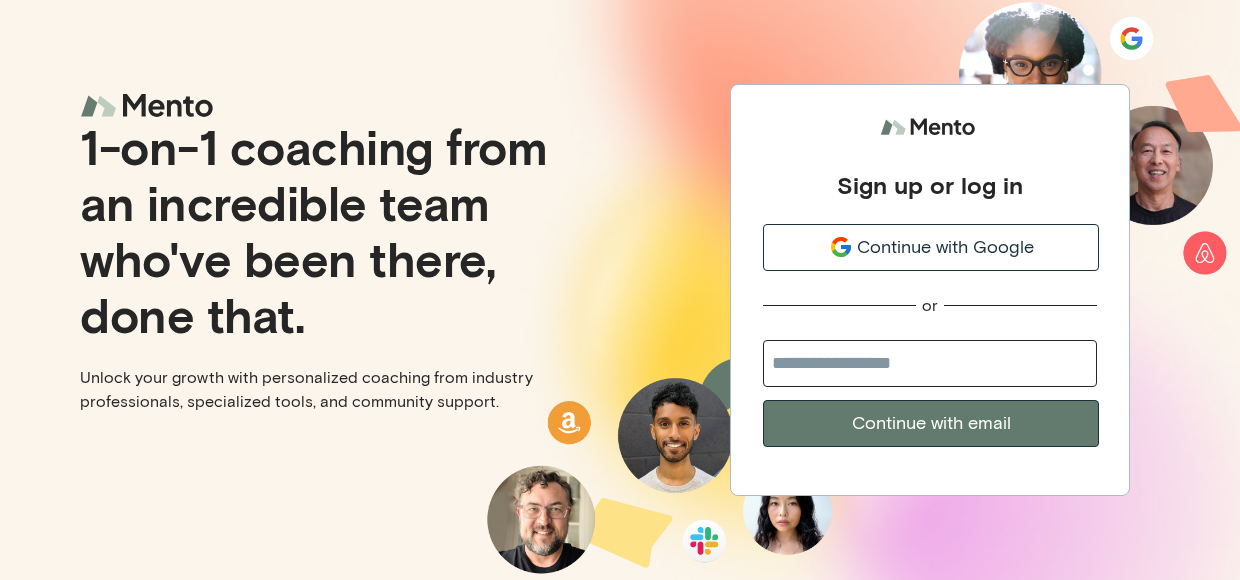 click at bounding box center (930, 363) 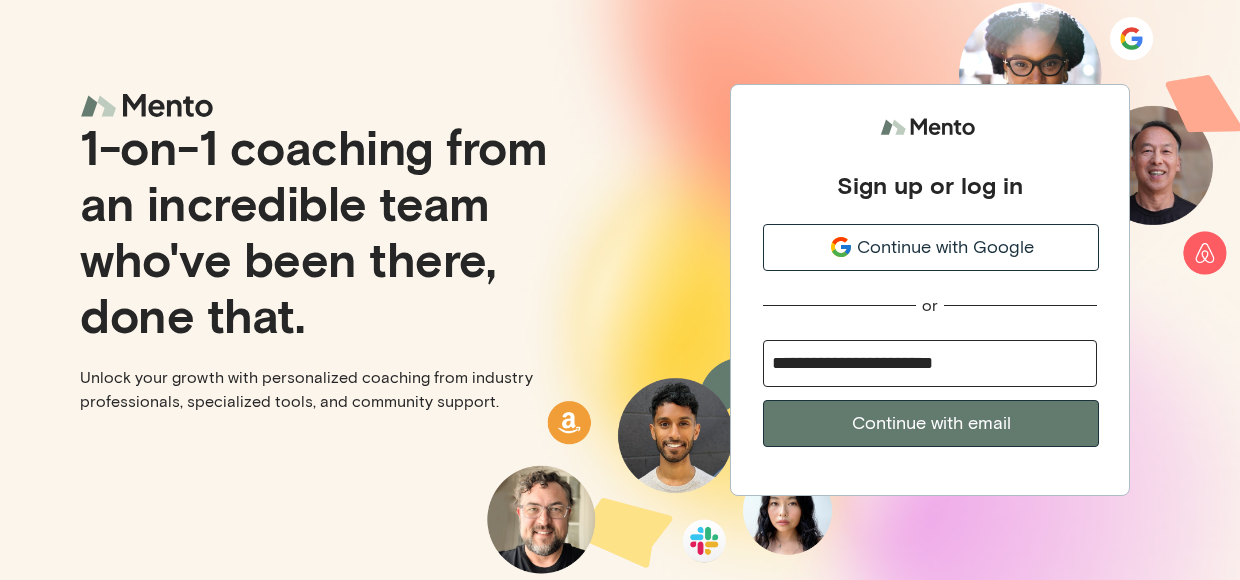 type on "**********" 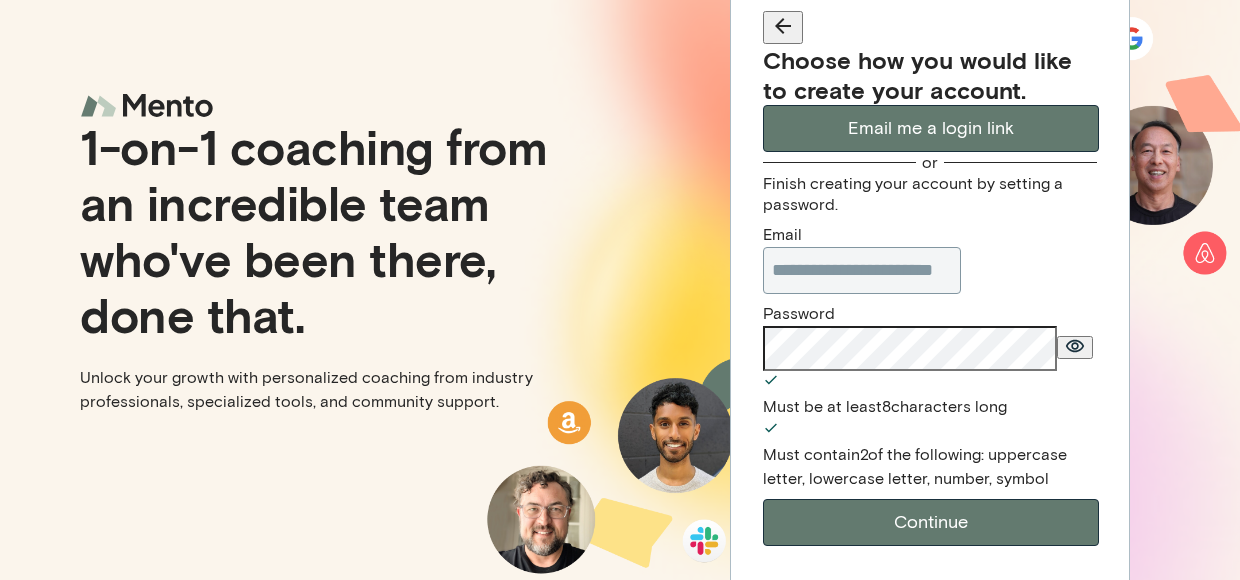 click at bounding box center (1075, 347) 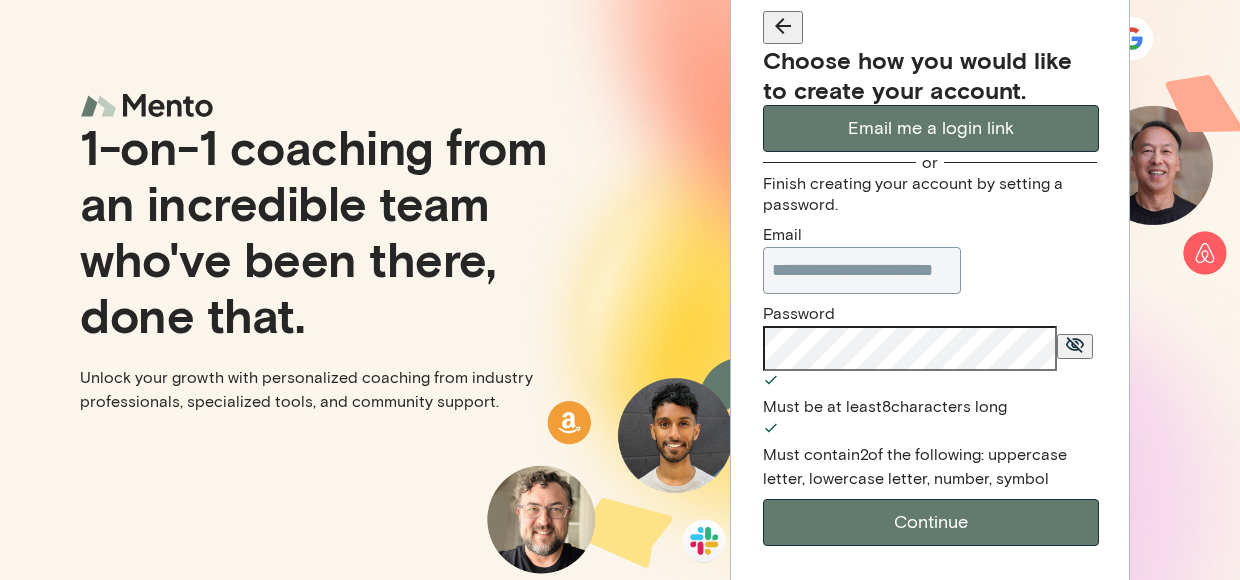 scroll, scrollTop: 41, scrollLeft: 0, axis: vertical 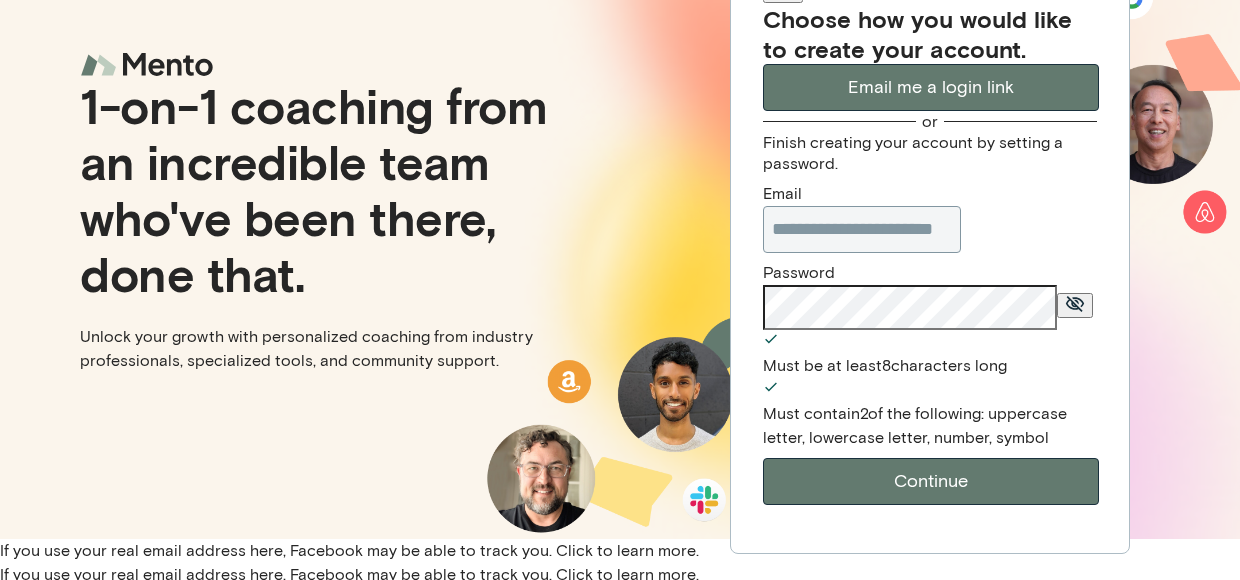 click 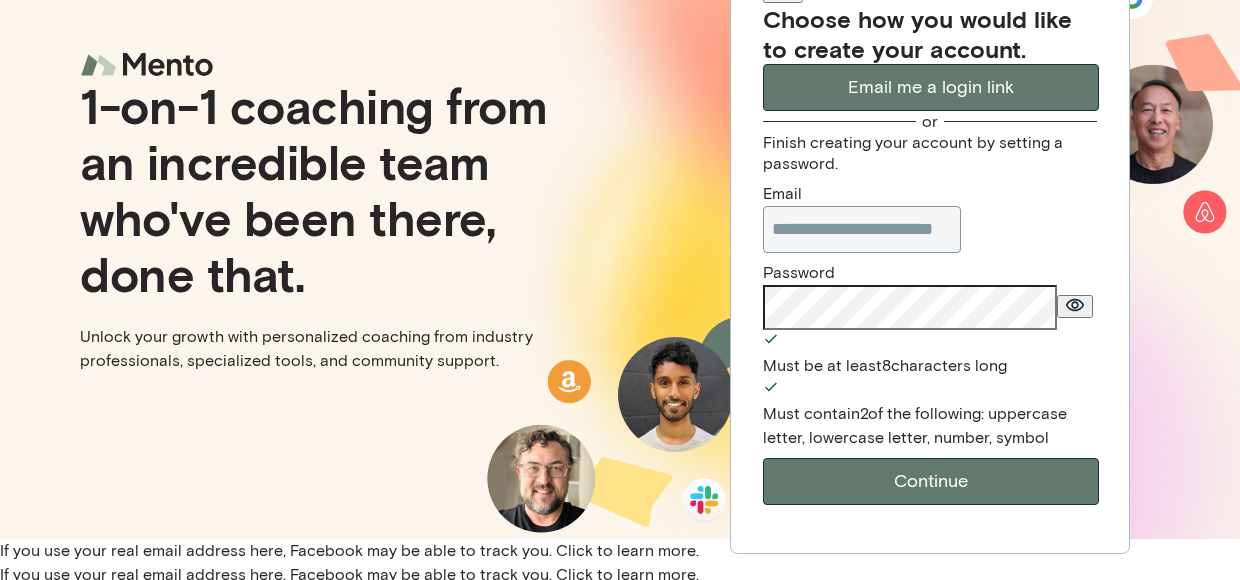 click on "Continue" at bounding box center [931, 481] 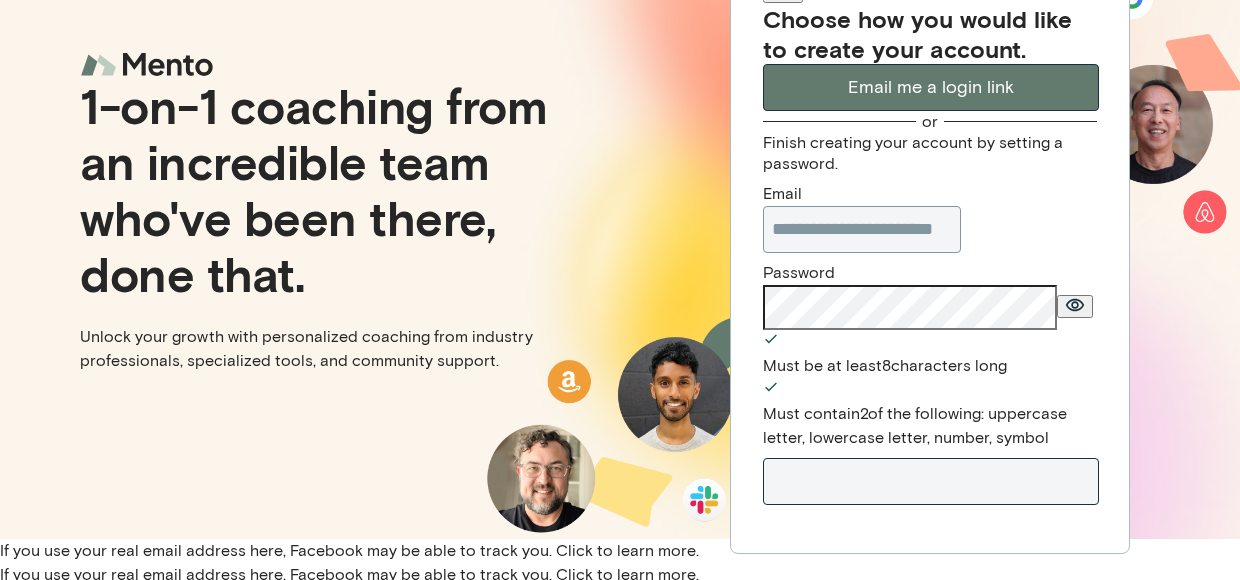 scroll, scrollTop: 0, scrollLeft: 0, axis: both 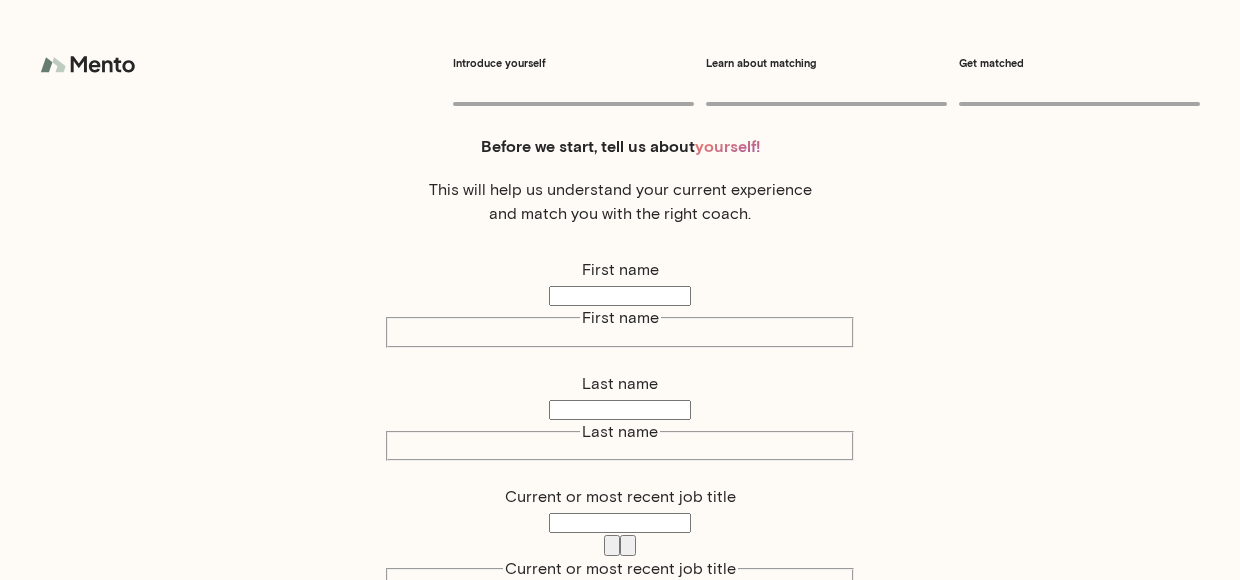 click on "First name" at bounding box center [620, 296] 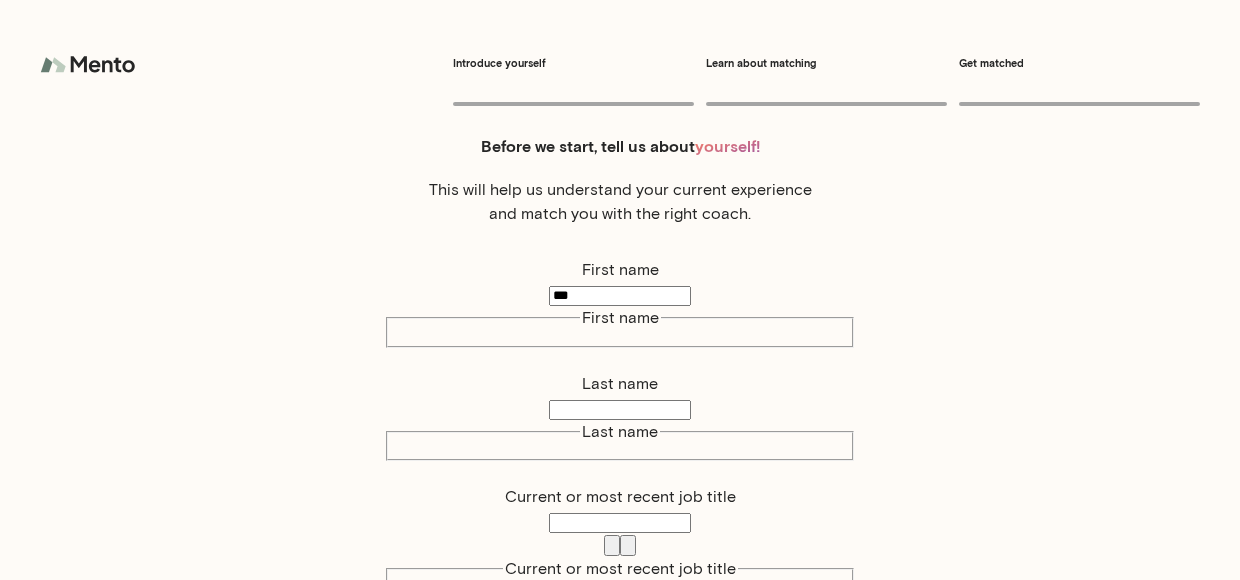 click on "***" at bounding box center [620, 296] 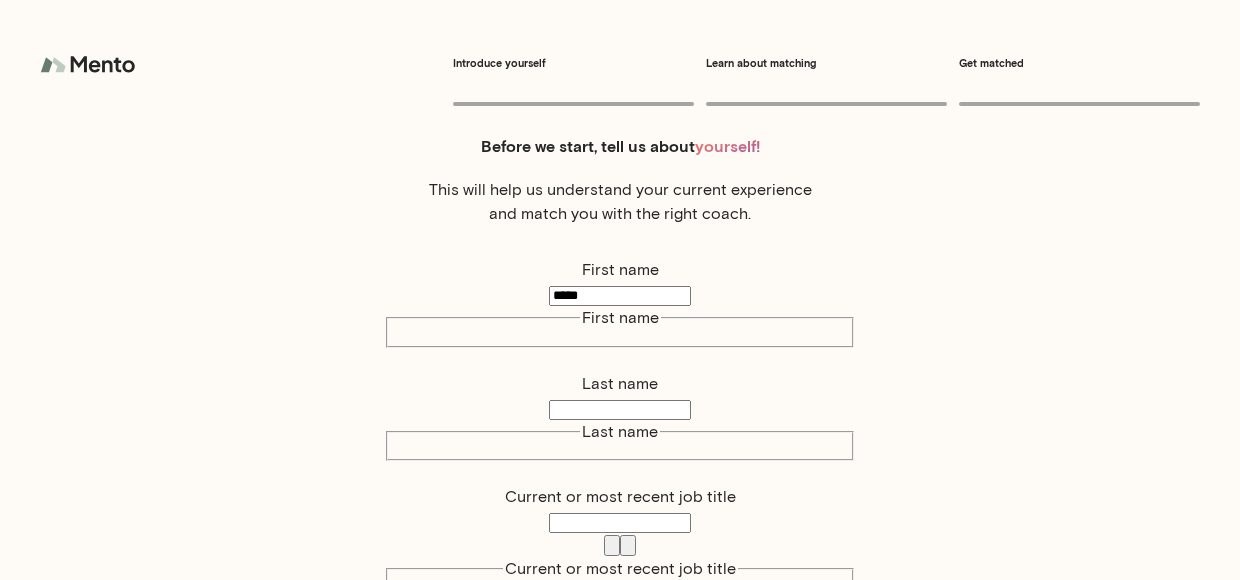 type on "*****" 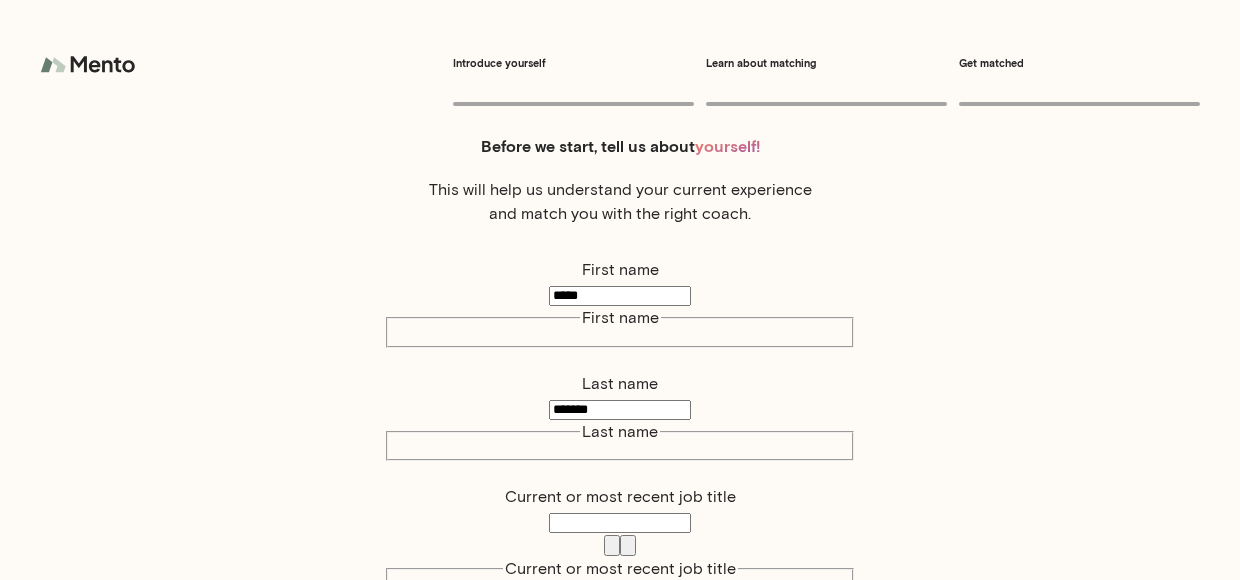 type on "*******" 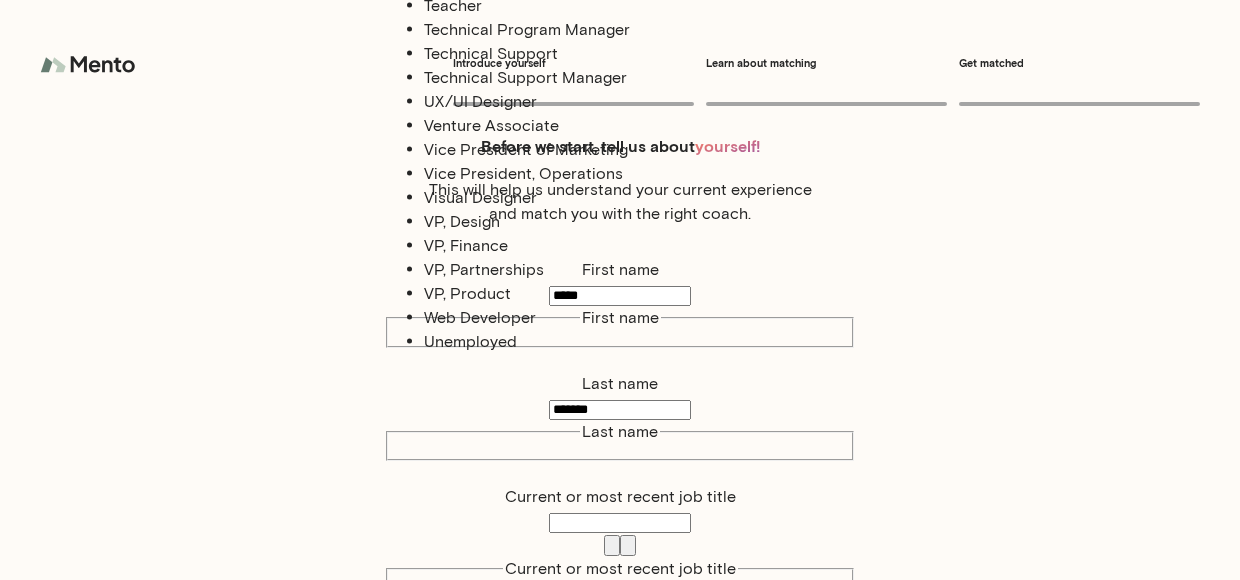 scroll, scrollTop: 2884, scrollLeft: 0, axis: vertical 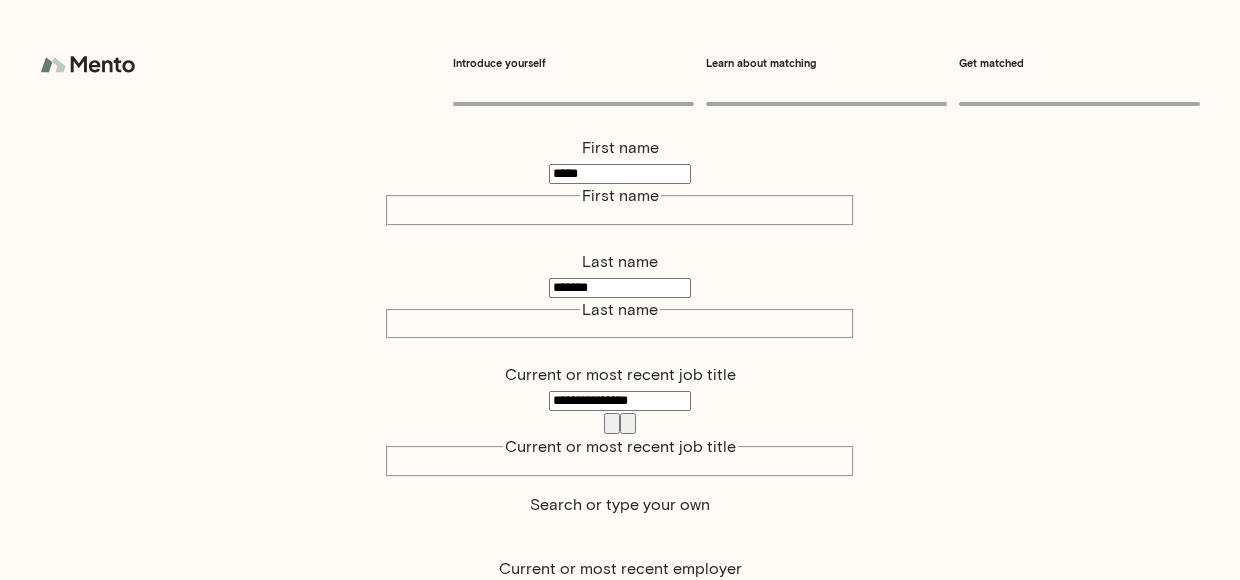 click on "Current or most recent employer" at bounding box center (620, 595) 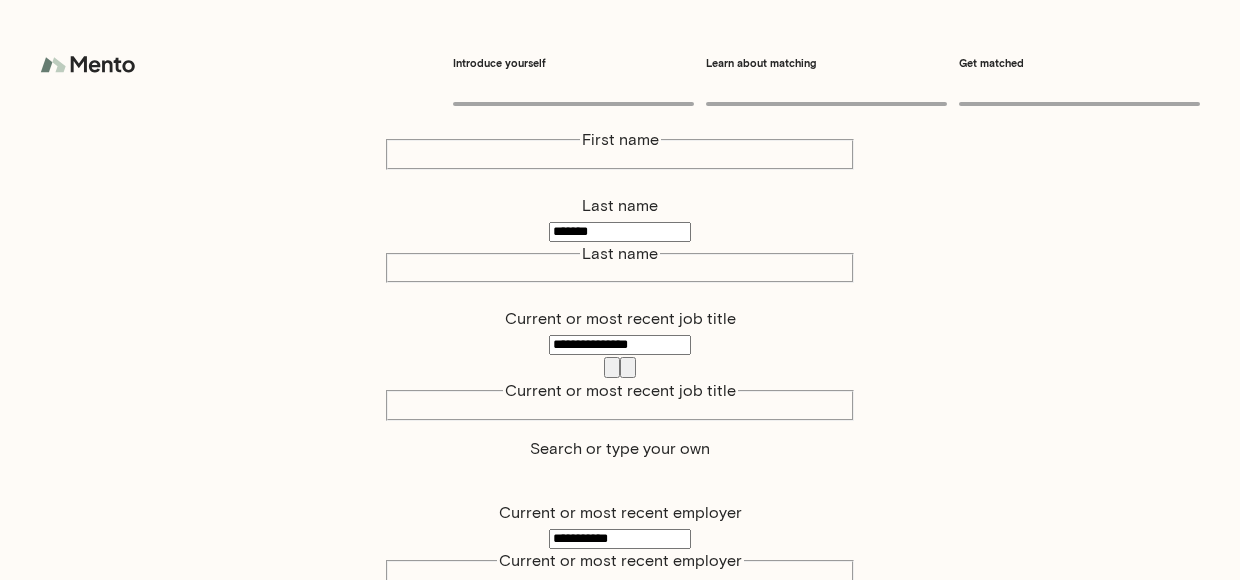 scroll, scrollTop: 284, scrollLeft: 0, axis: vertical 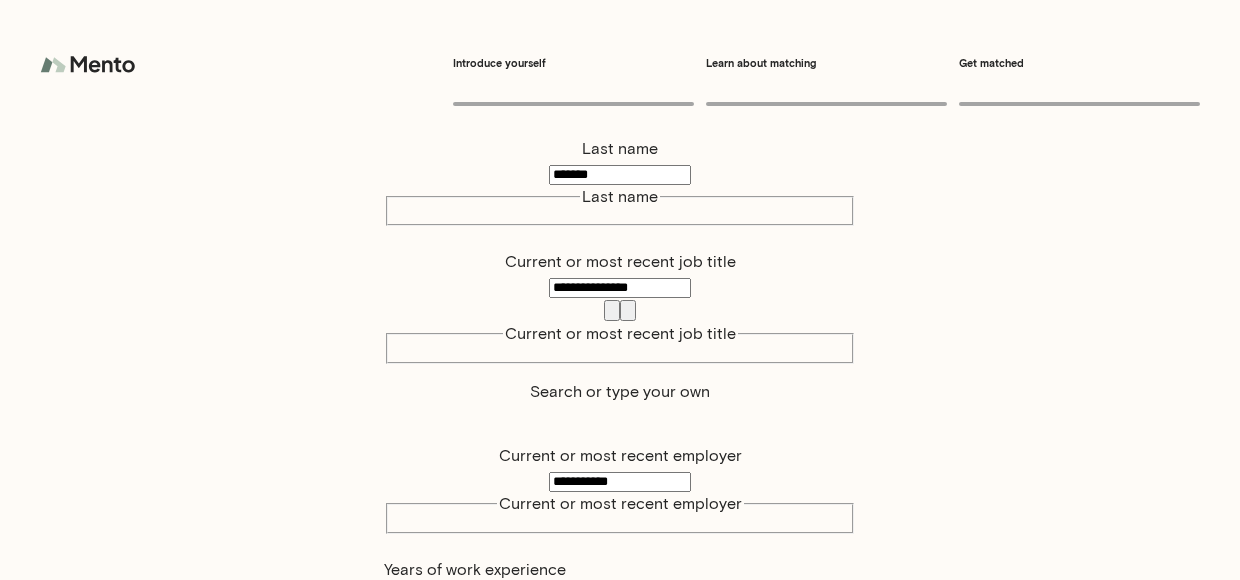 click on "LinkedIn Profile" at bounding box center (620, 1212) 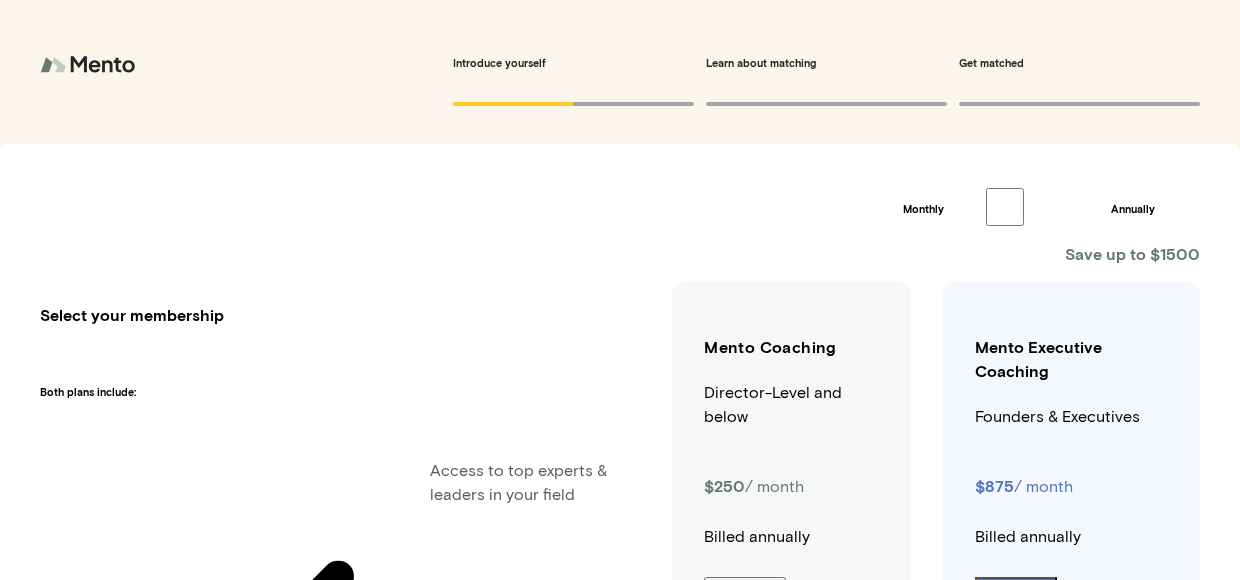scroll, scrollTop: 182, scrollLeft: 0, axis: vertical 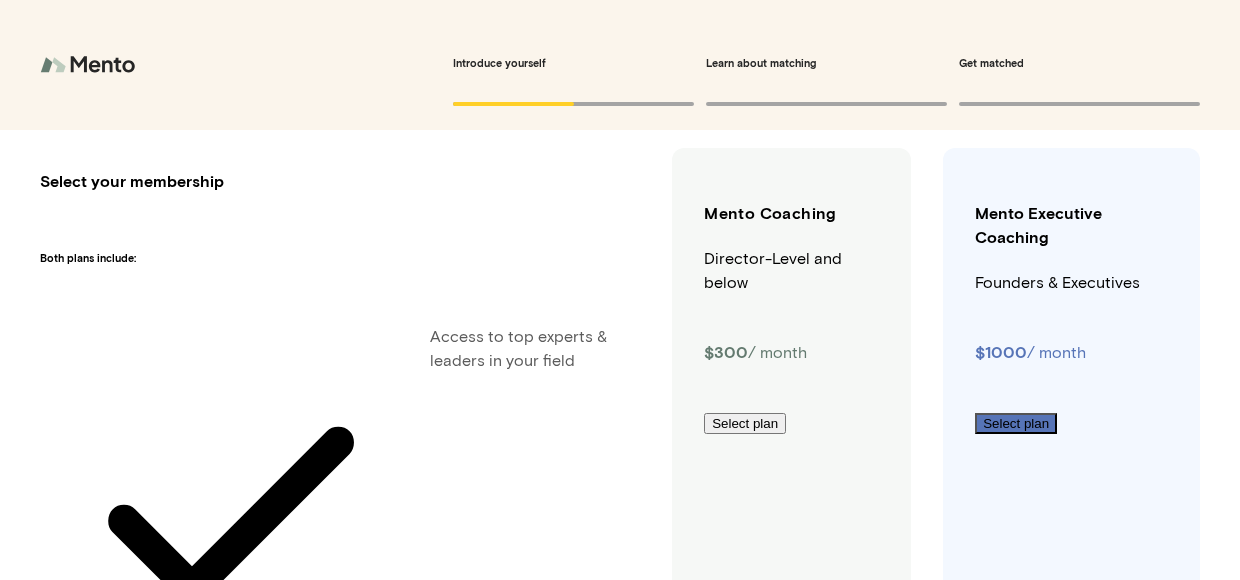 click on "Select plan" at bounding box center (745, 423) 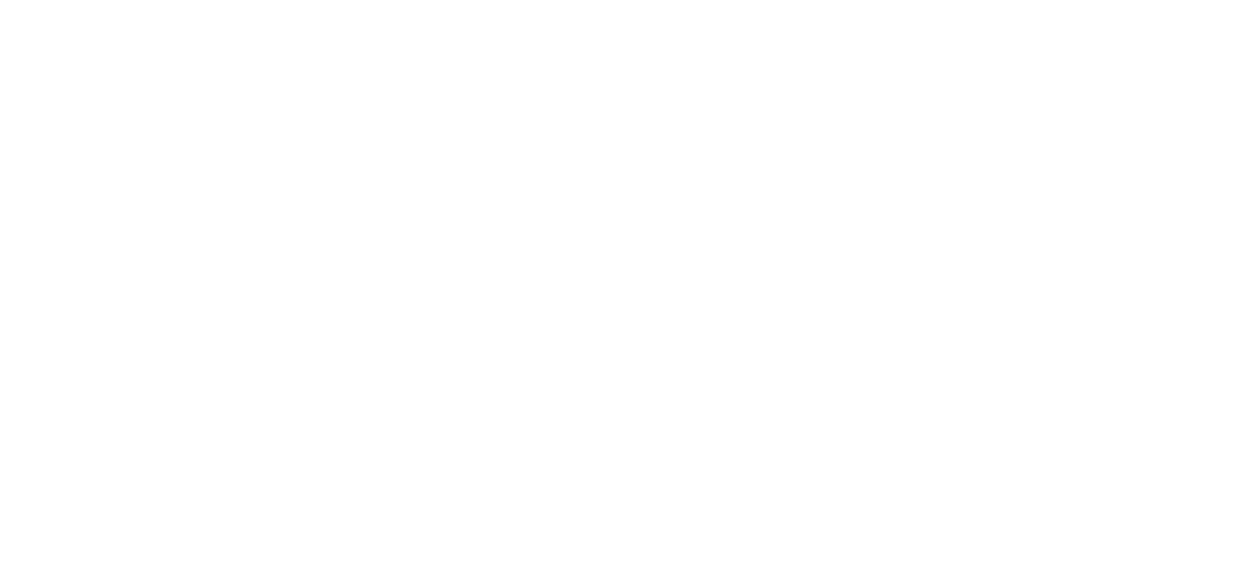 scroll, scrollTop: 0, scrollLeft: 0, axis: both 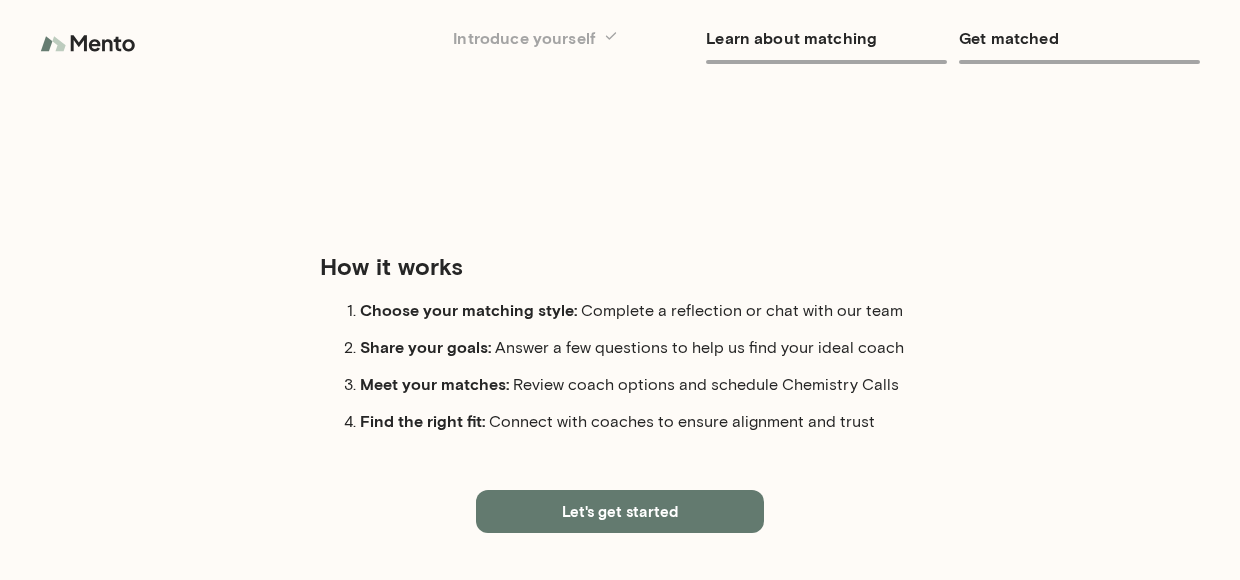 click on "Let's get started" at bounding box center [620, 511] 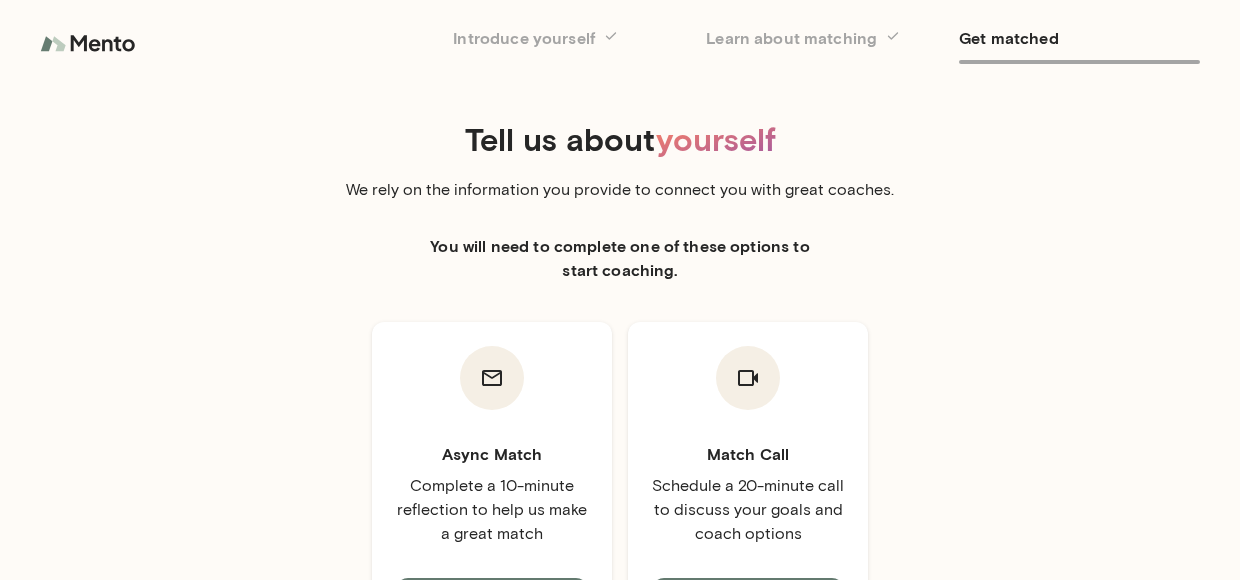 scroll, scrollTop: 65, scrollLeft: 0, axis: vertical 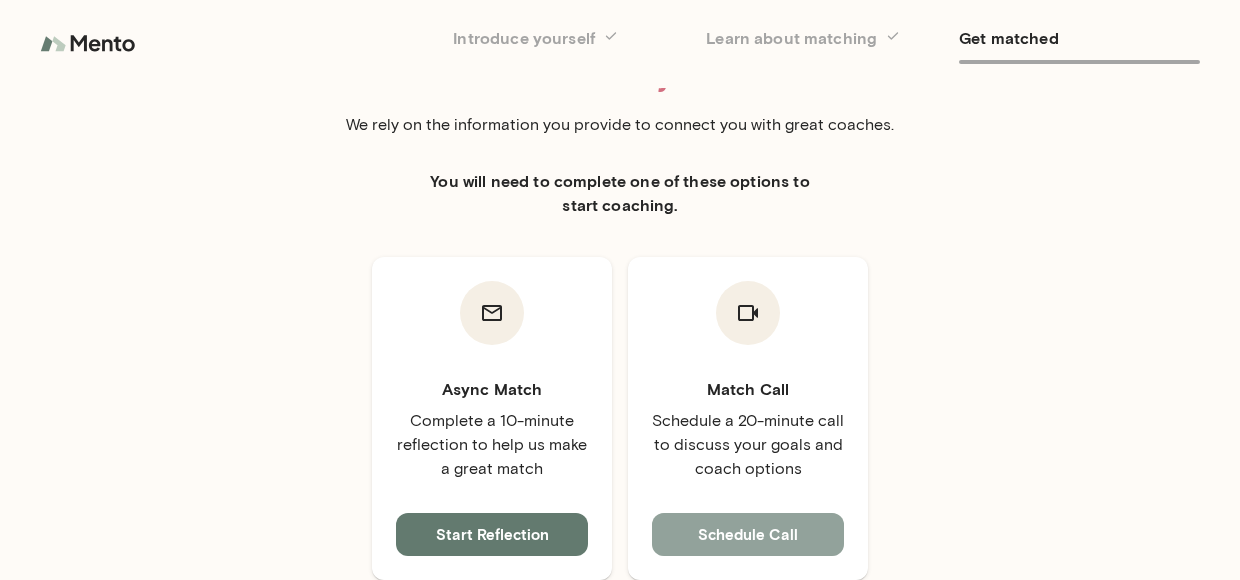 click on "Schedule Call" at bounding box center [748, 534] 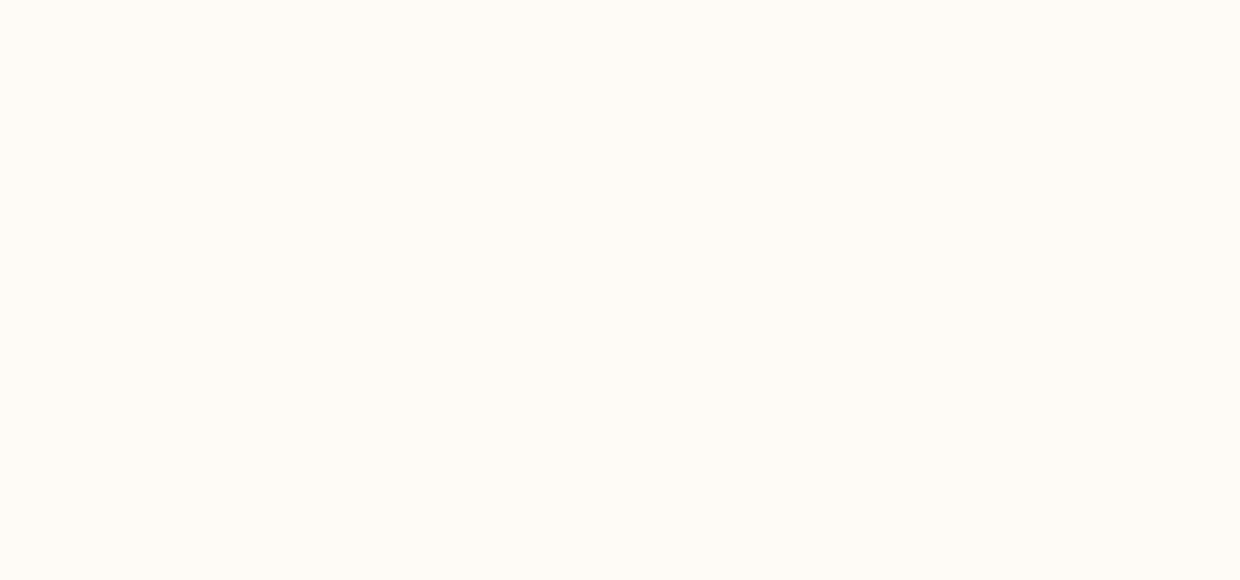 scroll, scrollTop: 383, scrollLeft: 0, axis: vertical 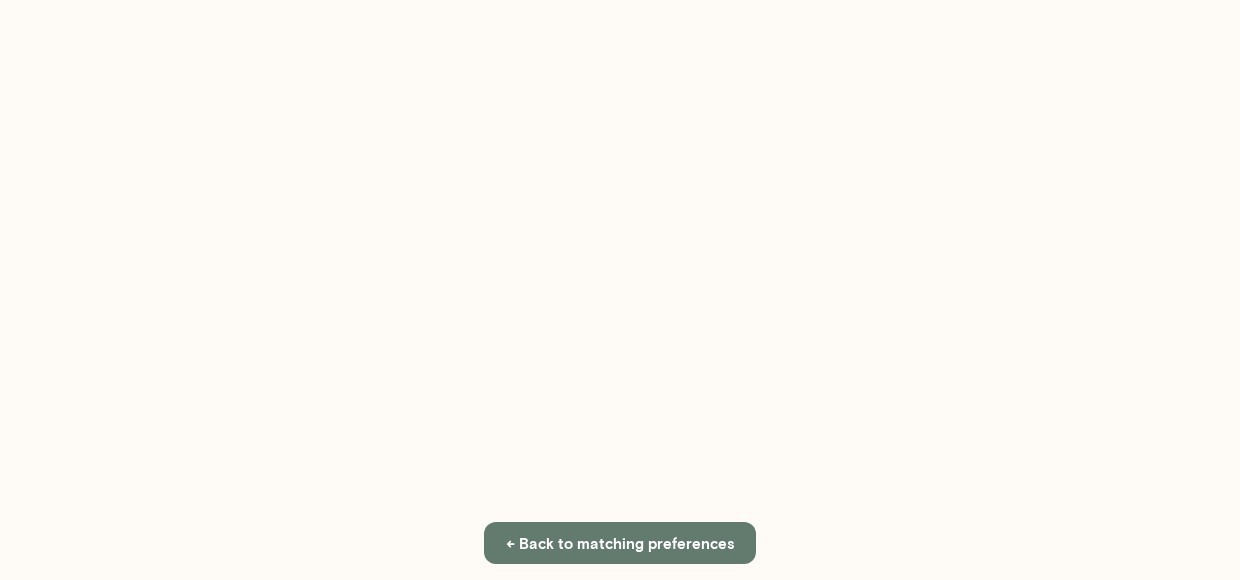 click on "← Back to matching preferences" at bounding box center (620, 543) 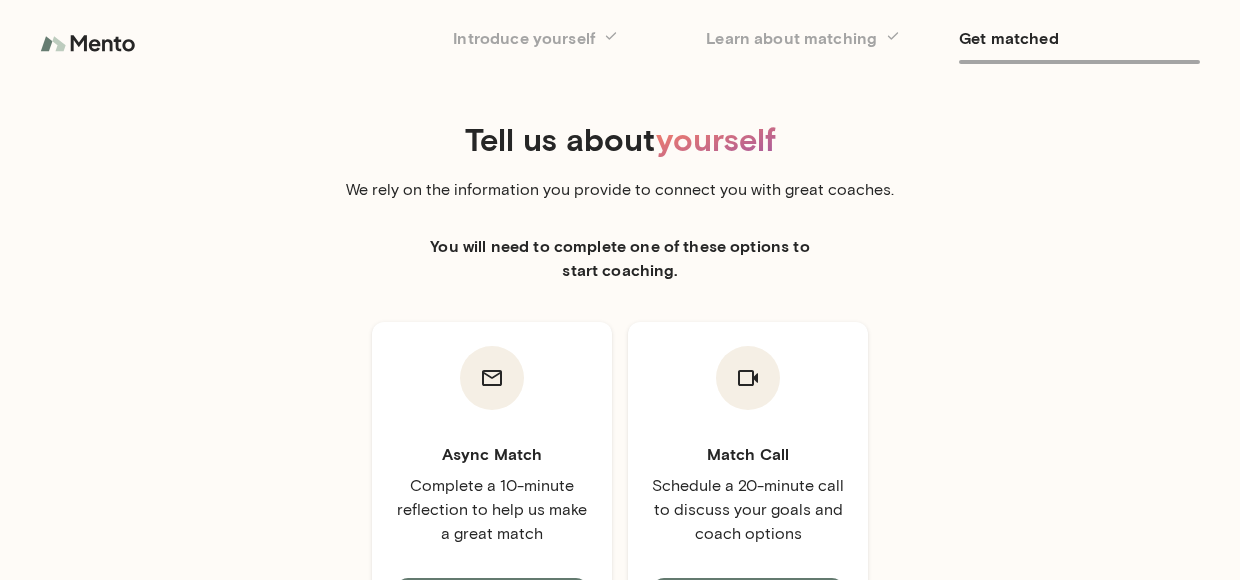 scroll, scrollTop: 0, scrollLeft: 0, axis: both 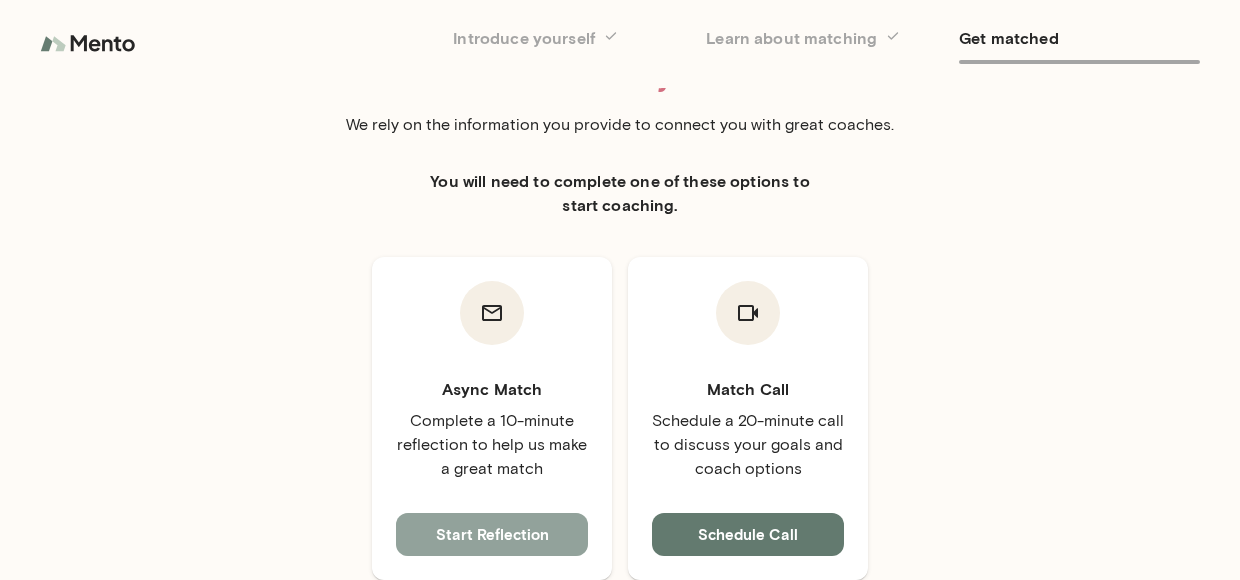 click on "Start Reflection" at bounding box center [492, 534] 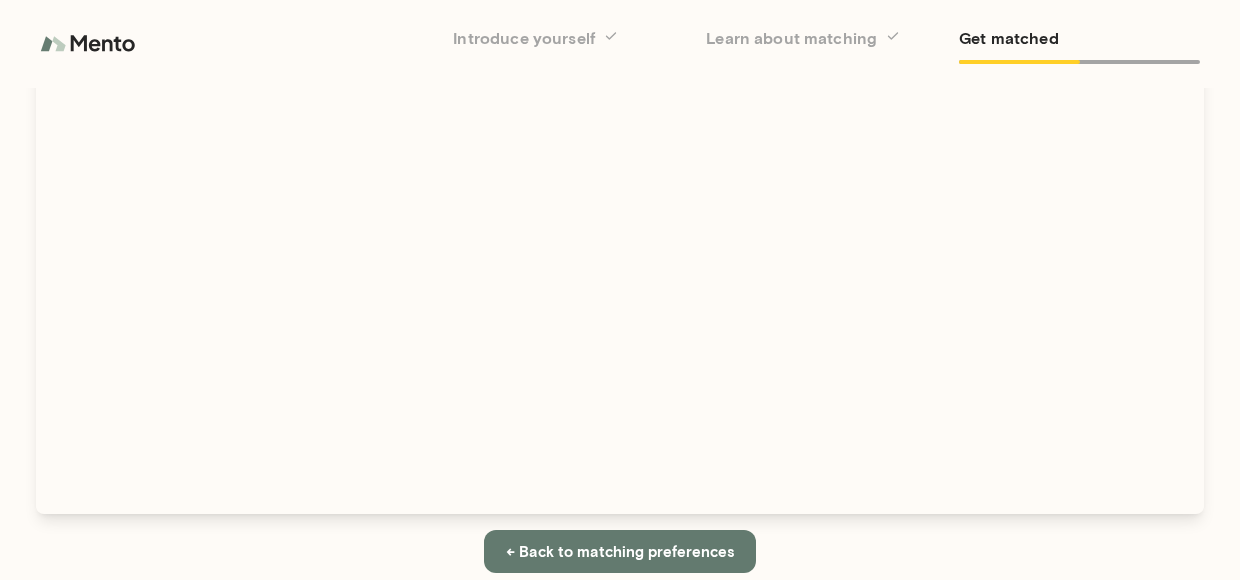 scroll, scrollTop: 403, scrollLeft: 0, axis: vertical 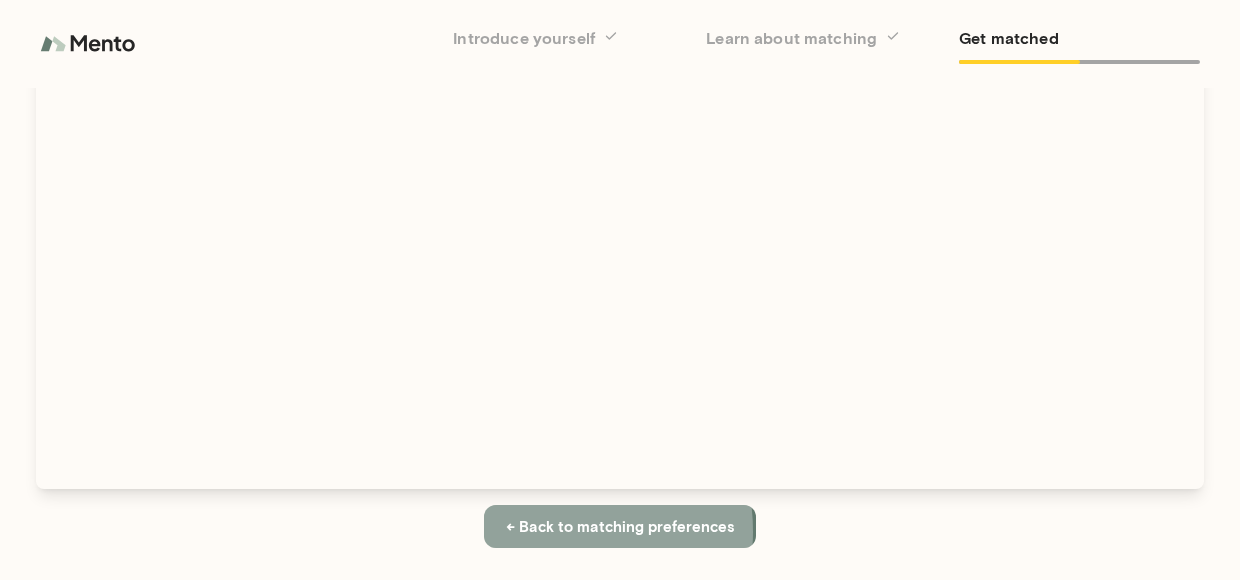 click on "← Back to matching preferences" at bounding box center (620, 526) 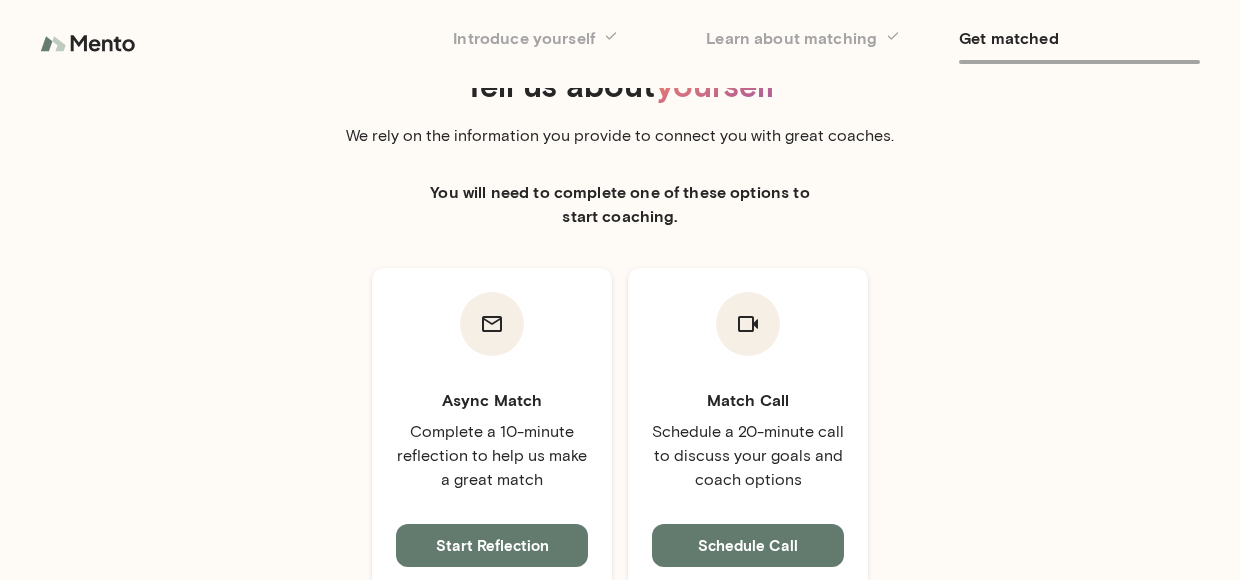 scroll, scrollTop: 65, scrollLeft: 0, axis: vertical 